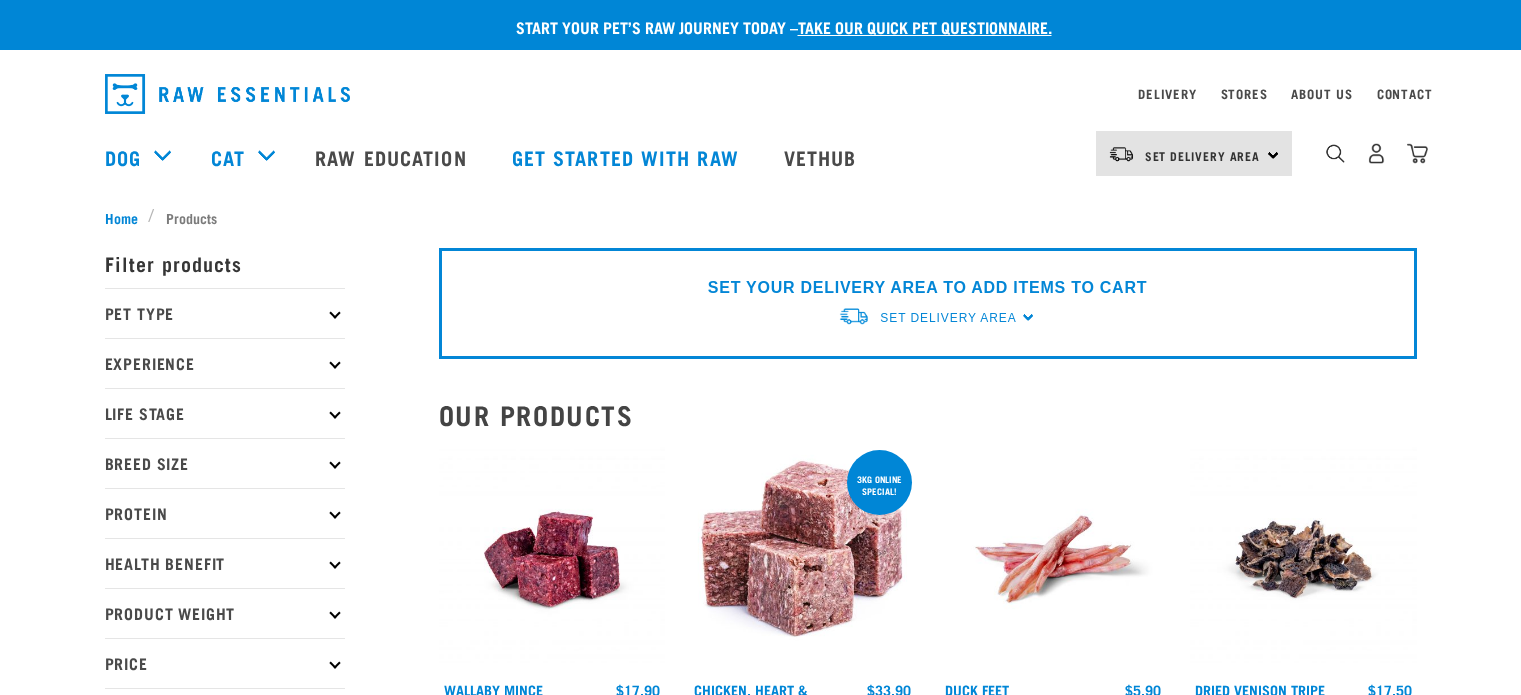 scroll, scrollTop: 0, scrollLeft: 0, axis: both 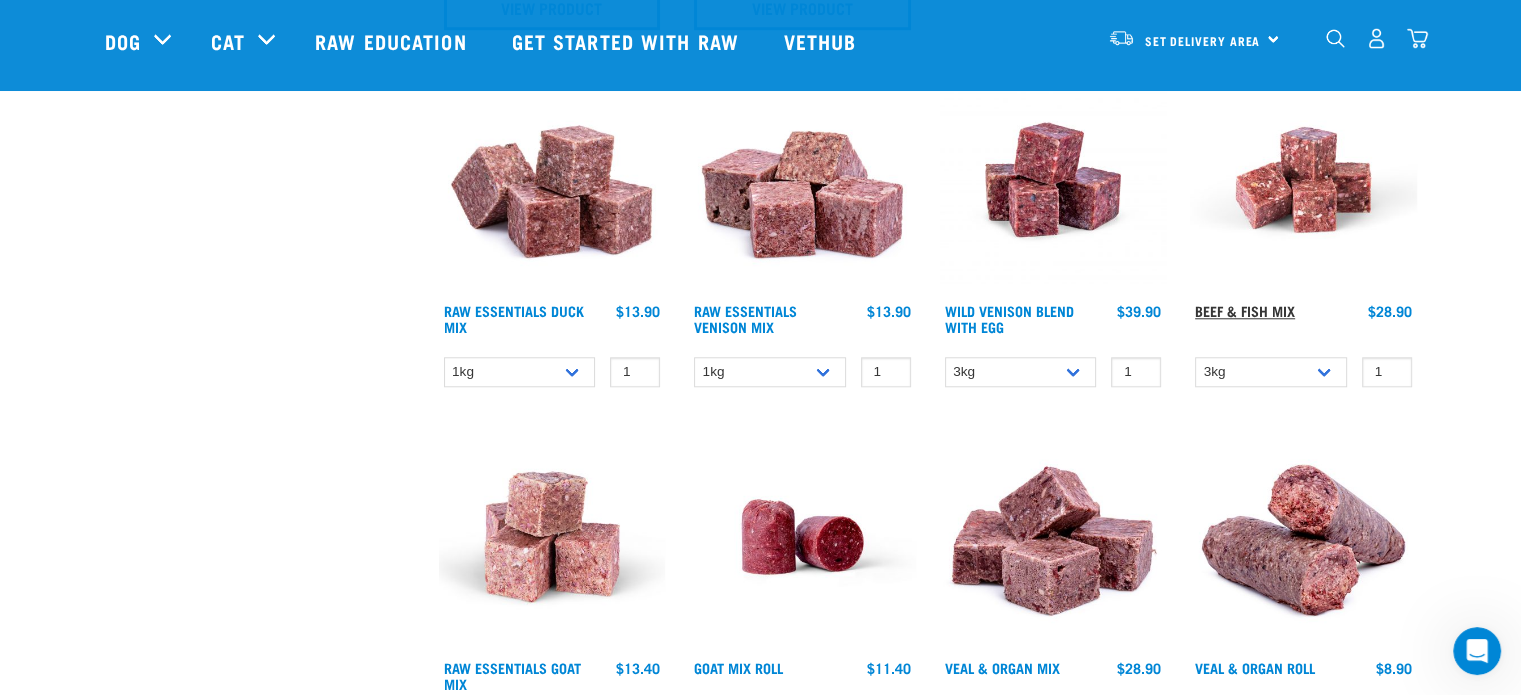 click on "Beef & Fish Mix" at bounding box center [1245, 310] 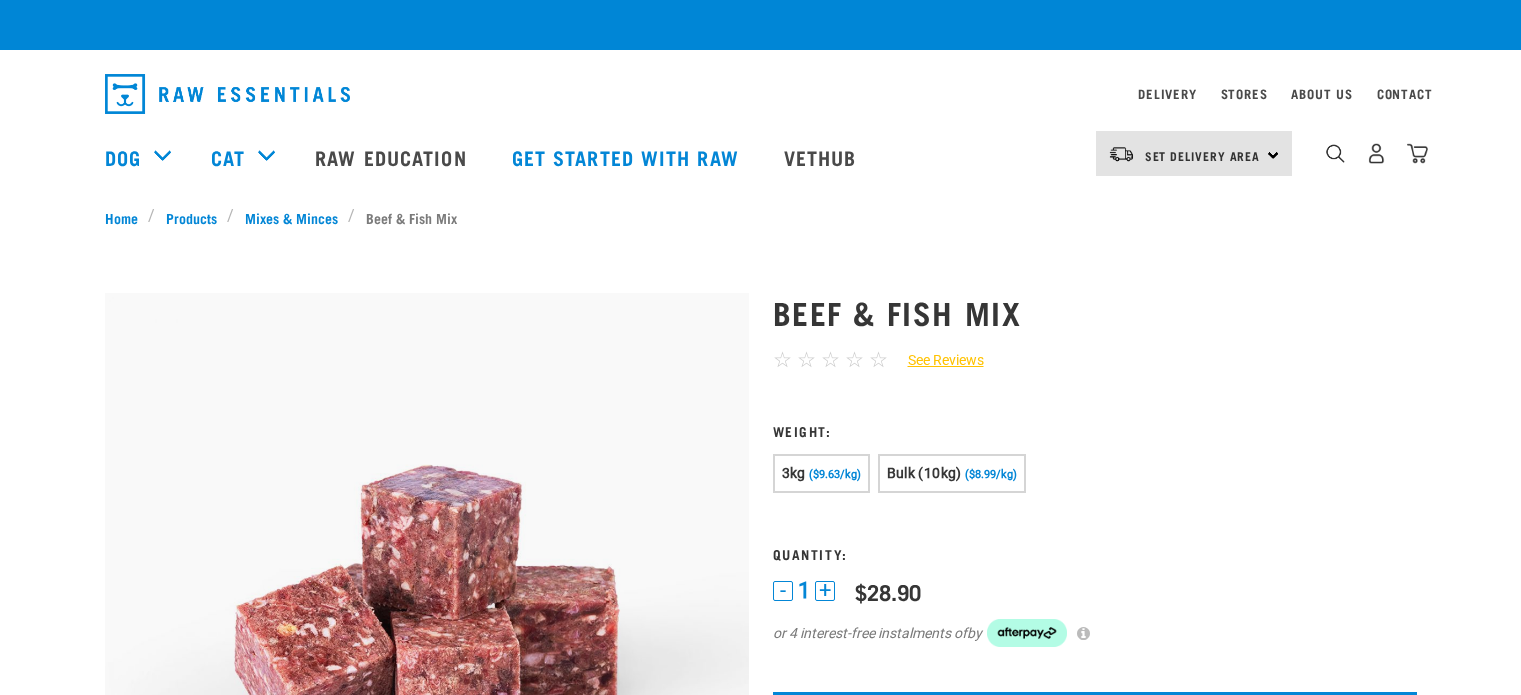 scroll, scrollTop: 0, scrollLeft: 0, axis: both 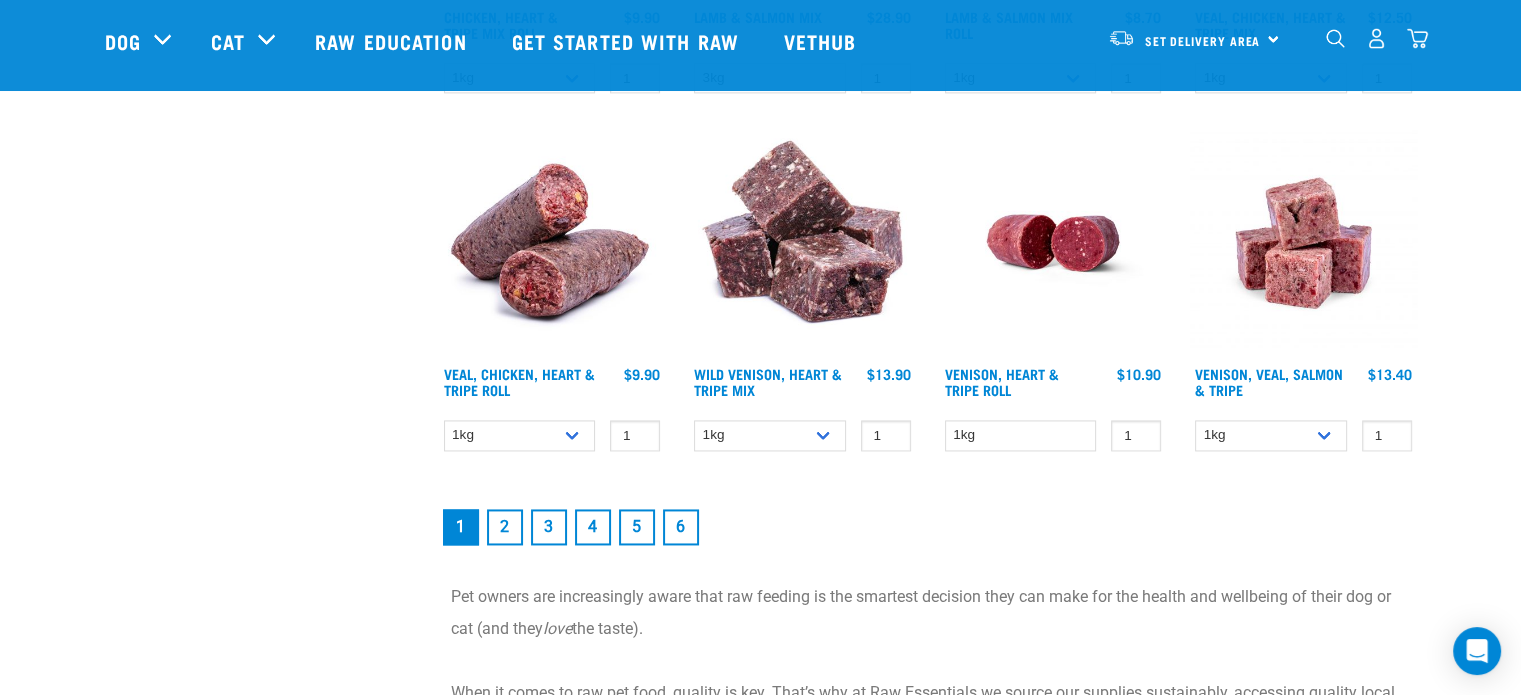 click on "2" at bounding box center (505, 527) 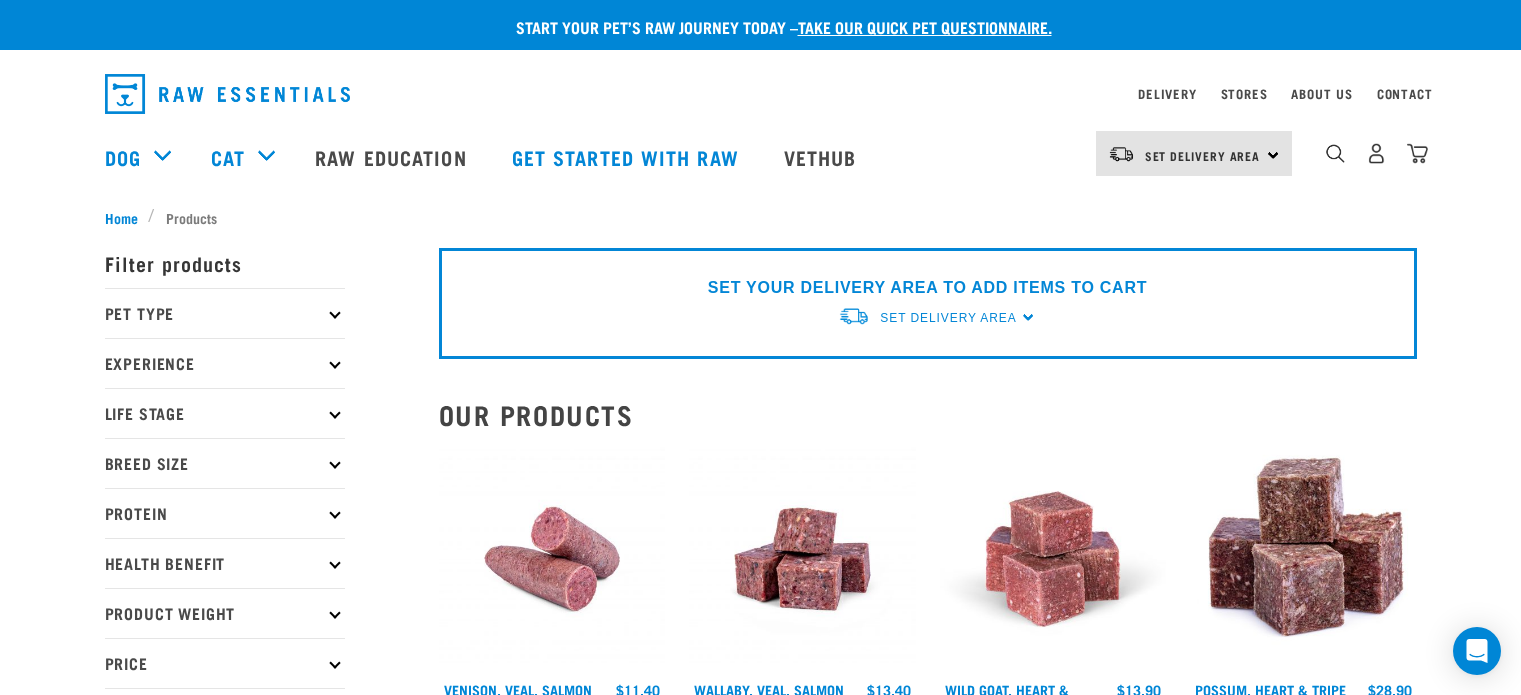 scroll, scrollTop: 0, scrollLeft: 0, axis: both 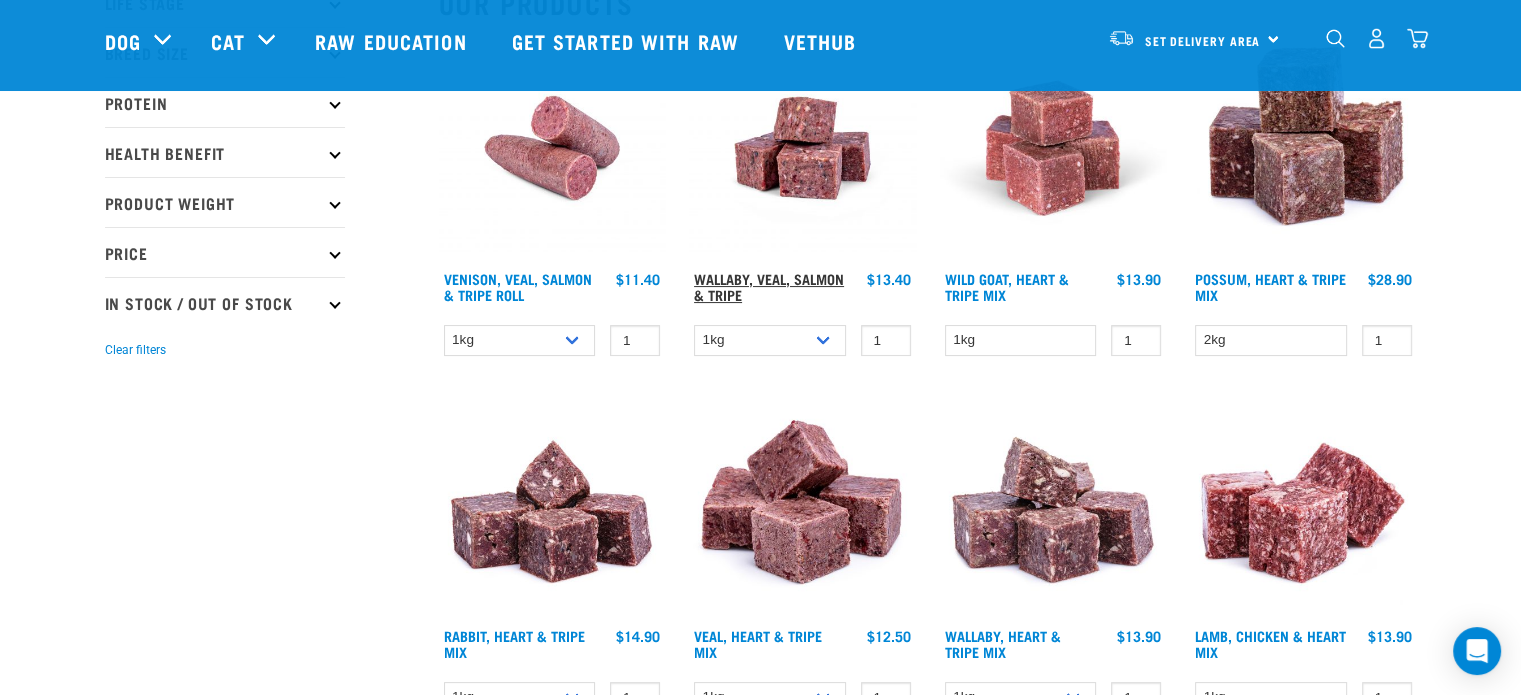click on "Wallaby, Veal, Salmon & Tripe" at bounding box center [769, 286] 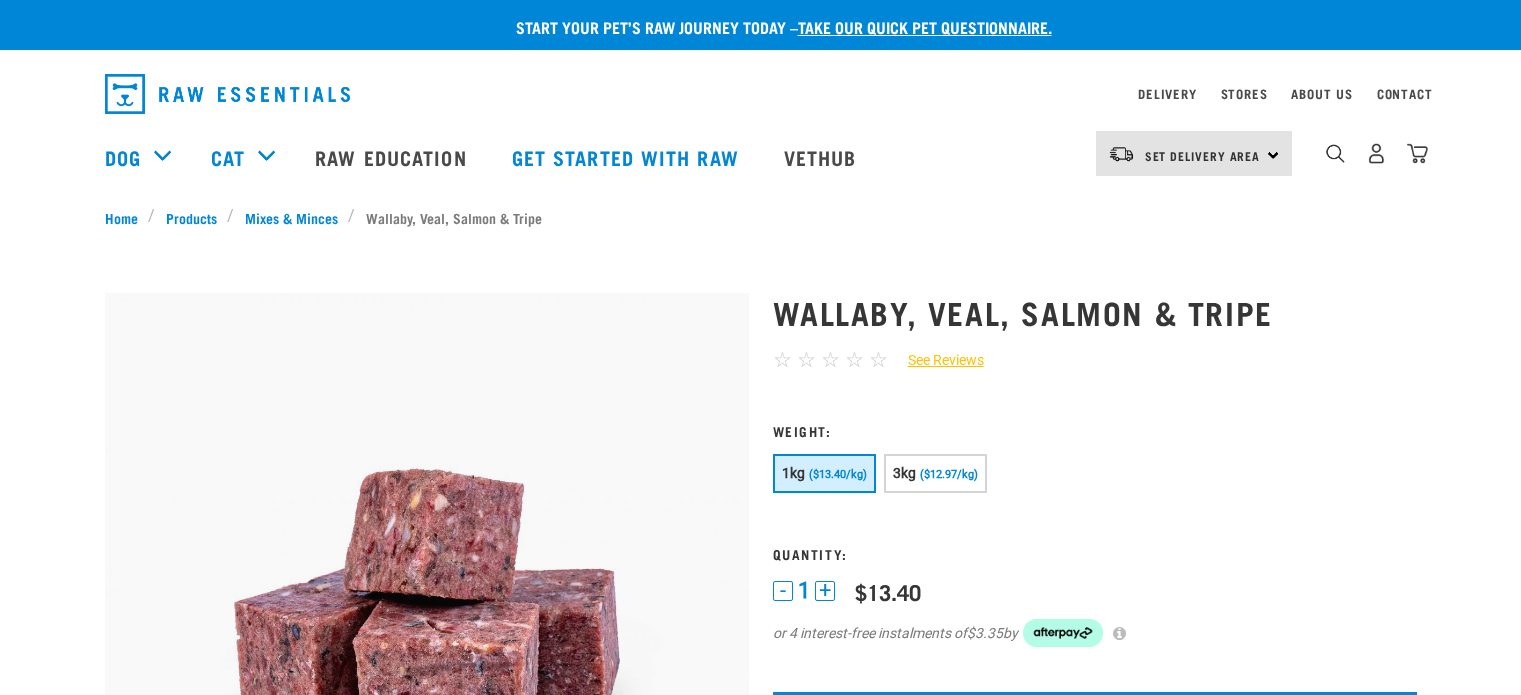 scroll, scrollTop: 0, scrollLeft: 0, axis: both 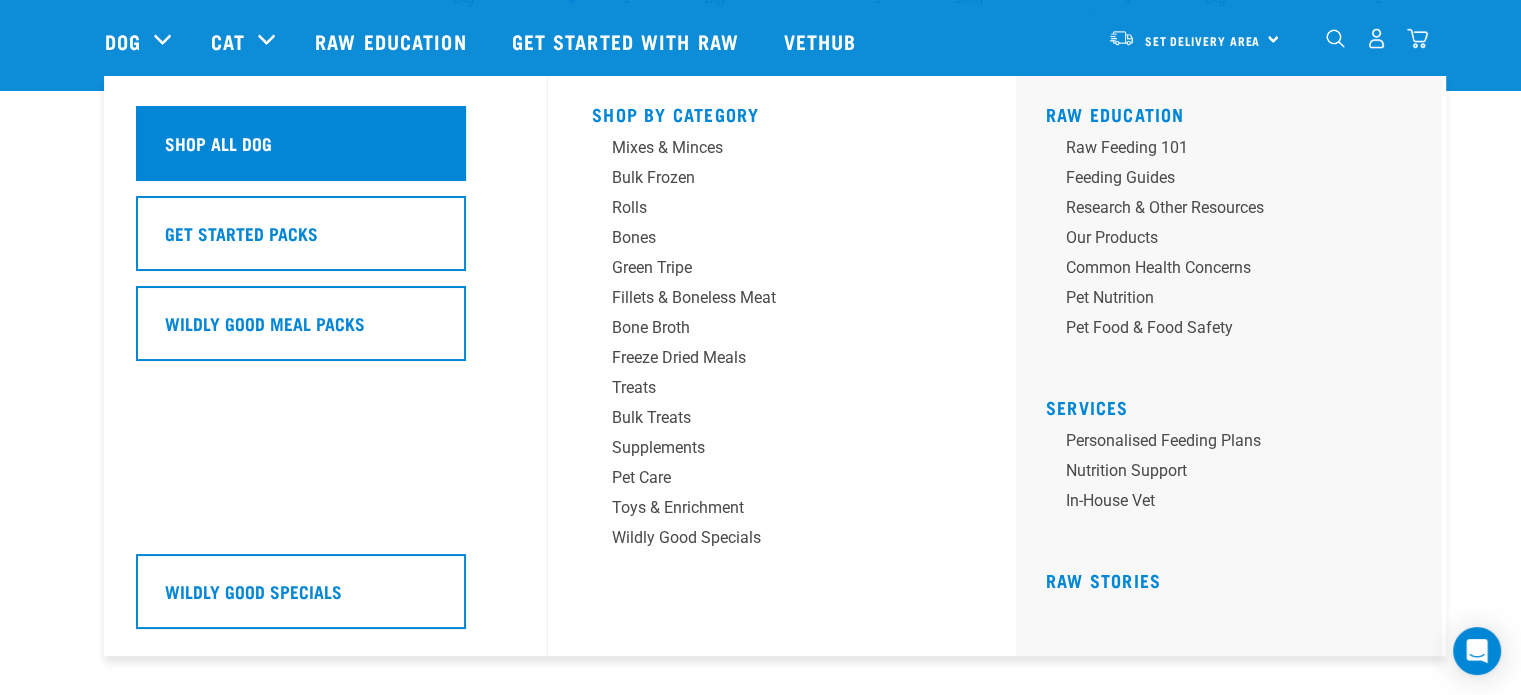 click on "Shop All Dog" at bounding box center [301, 143] 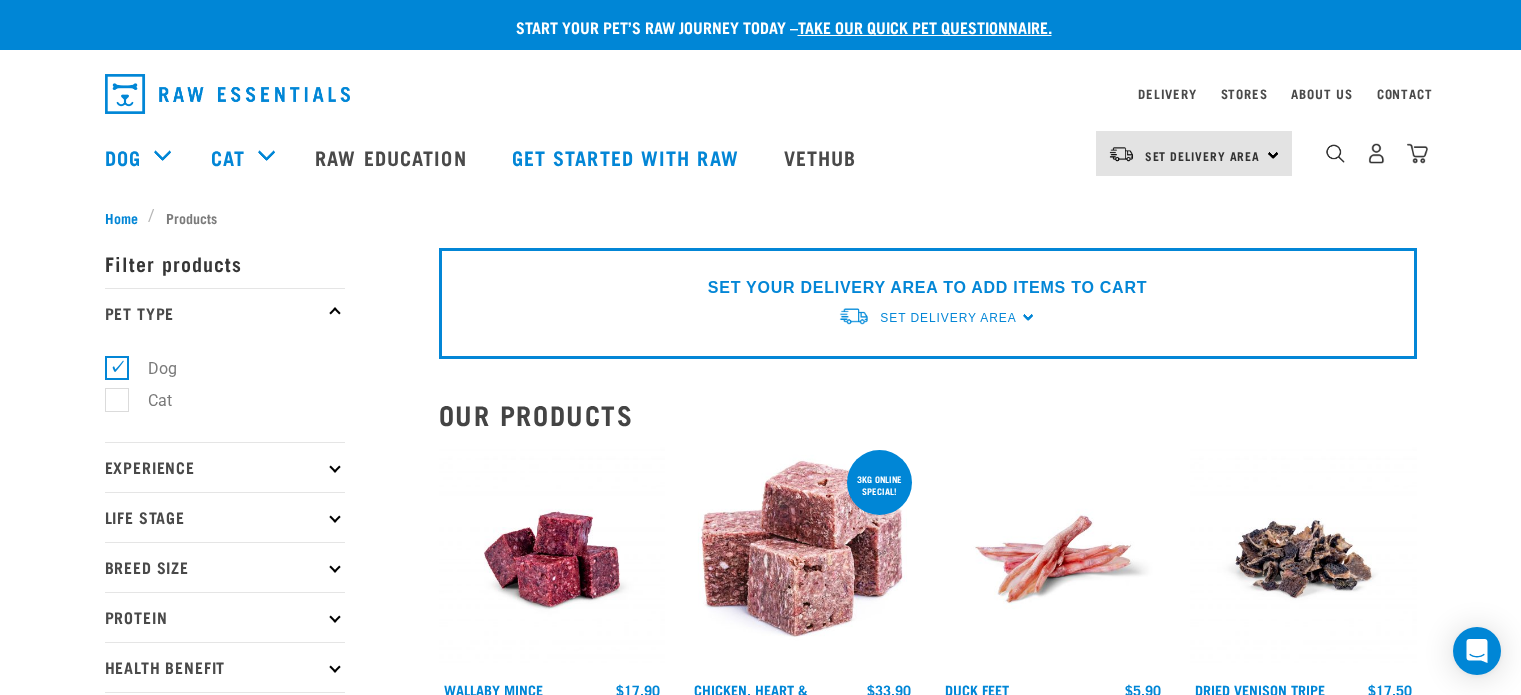 scroll, scrollTop: 0, scrollLeft: 0, axis: both 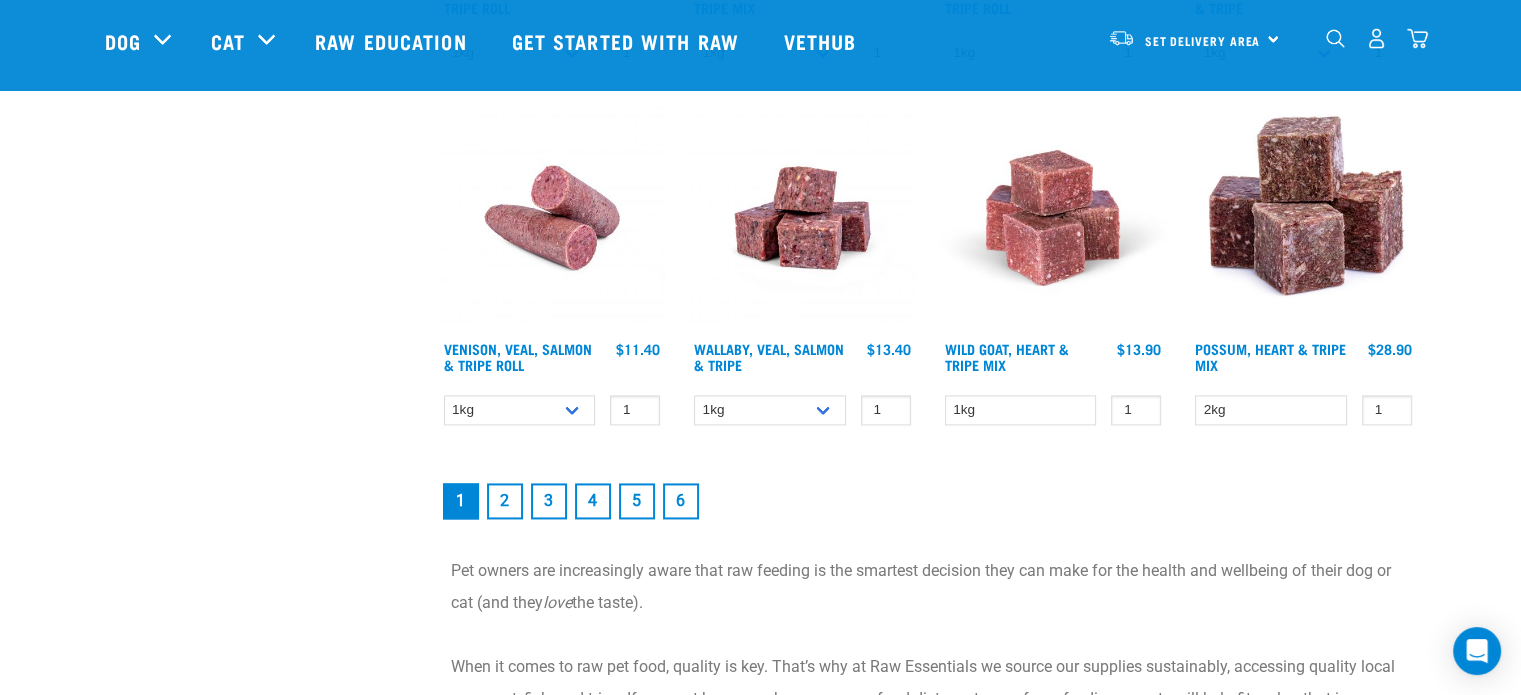click on "2" at bounding box center [505, 501] 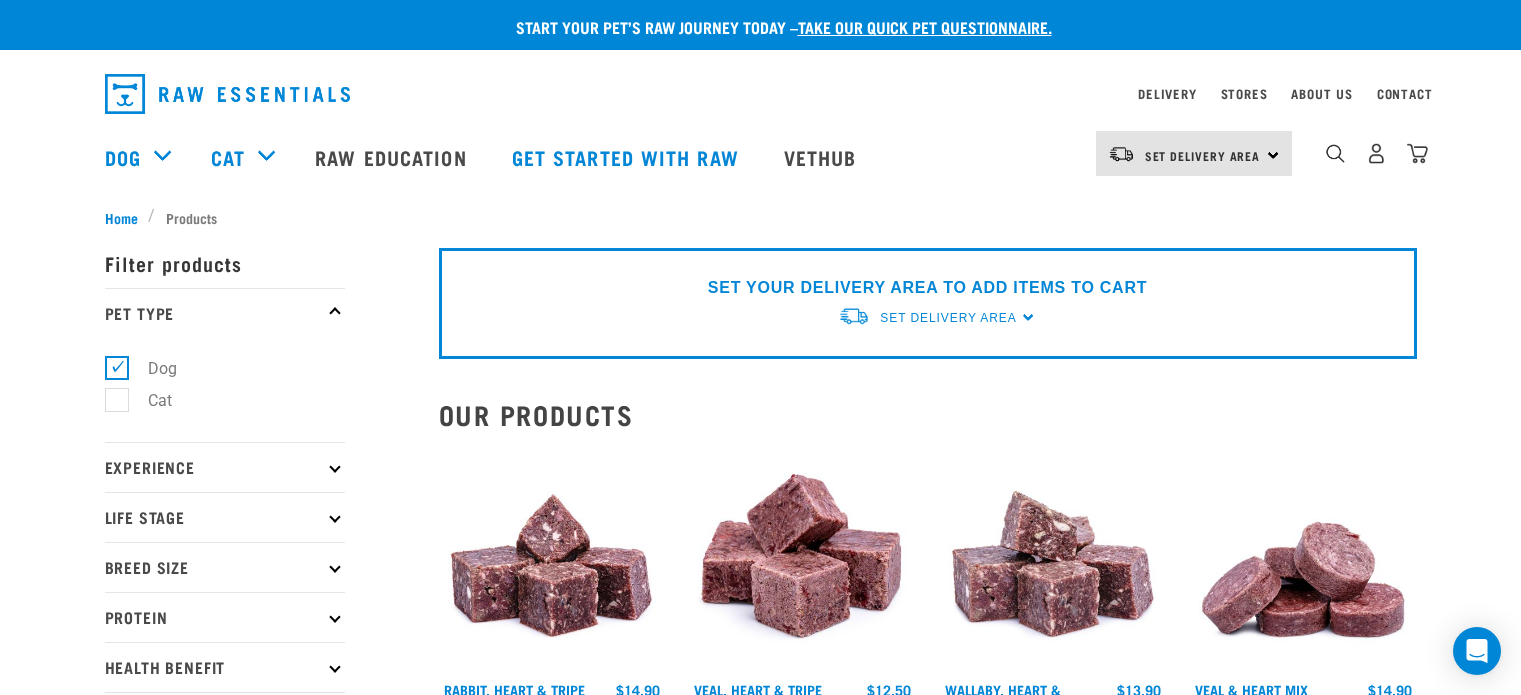 scroll, scrollTop: 0, scrollLeft: 0, axis: both 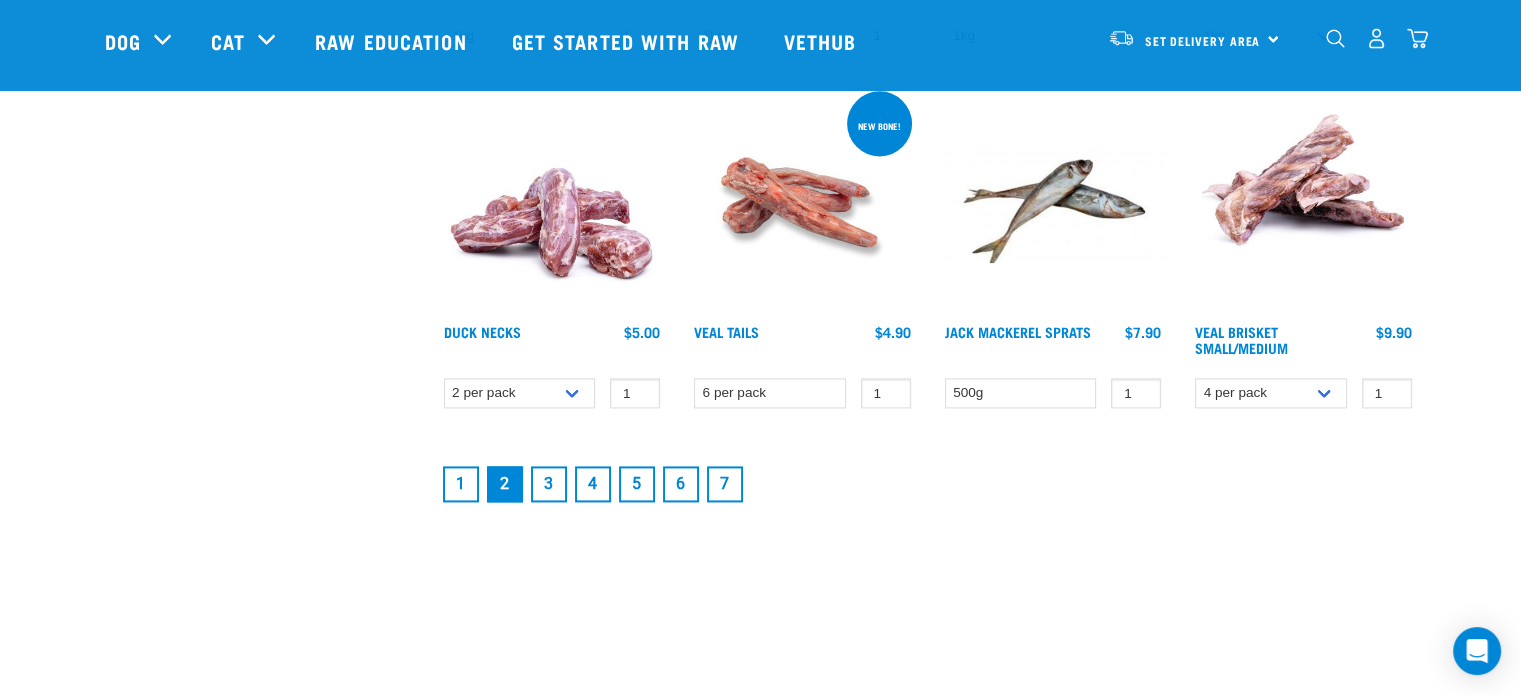 click on "3" at bounding box center (549, 484) 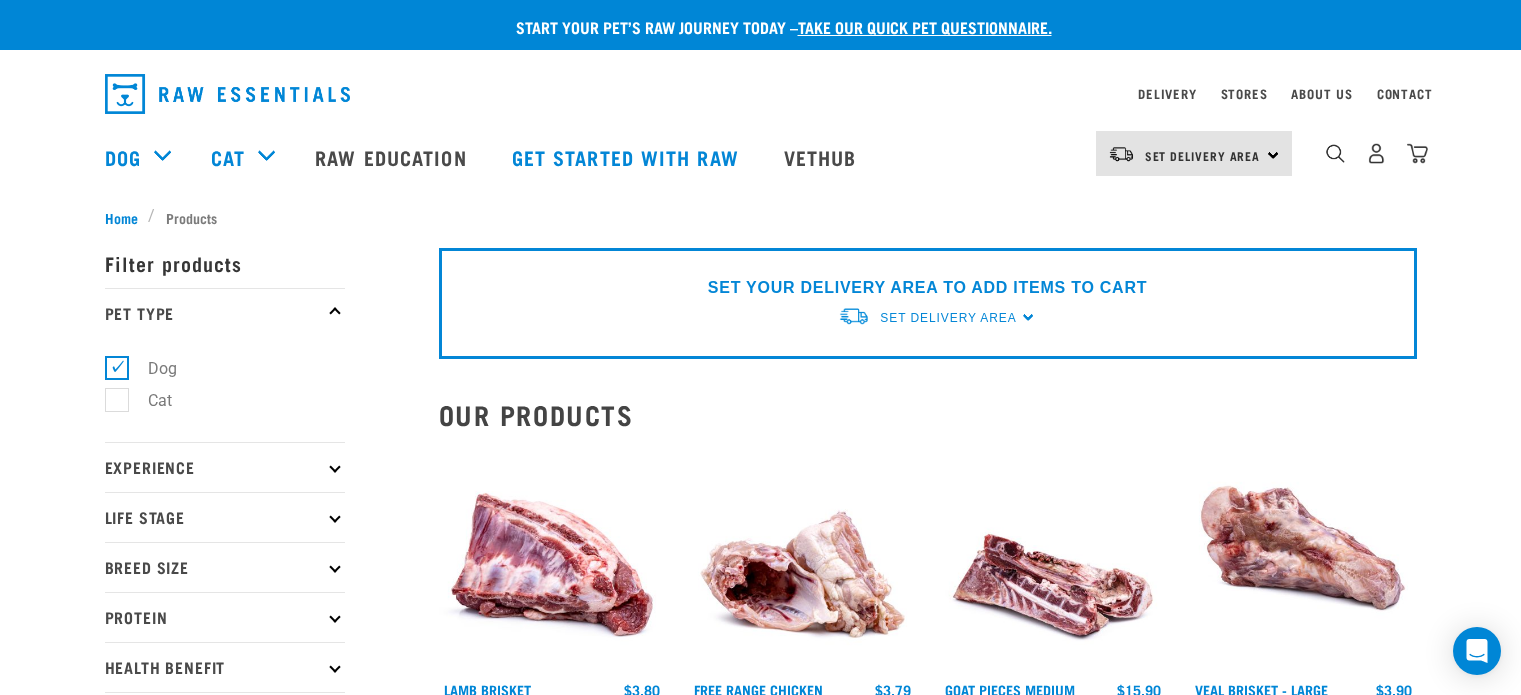 scroll, scrollTop: 0, scrollLeft: 0, axis: both 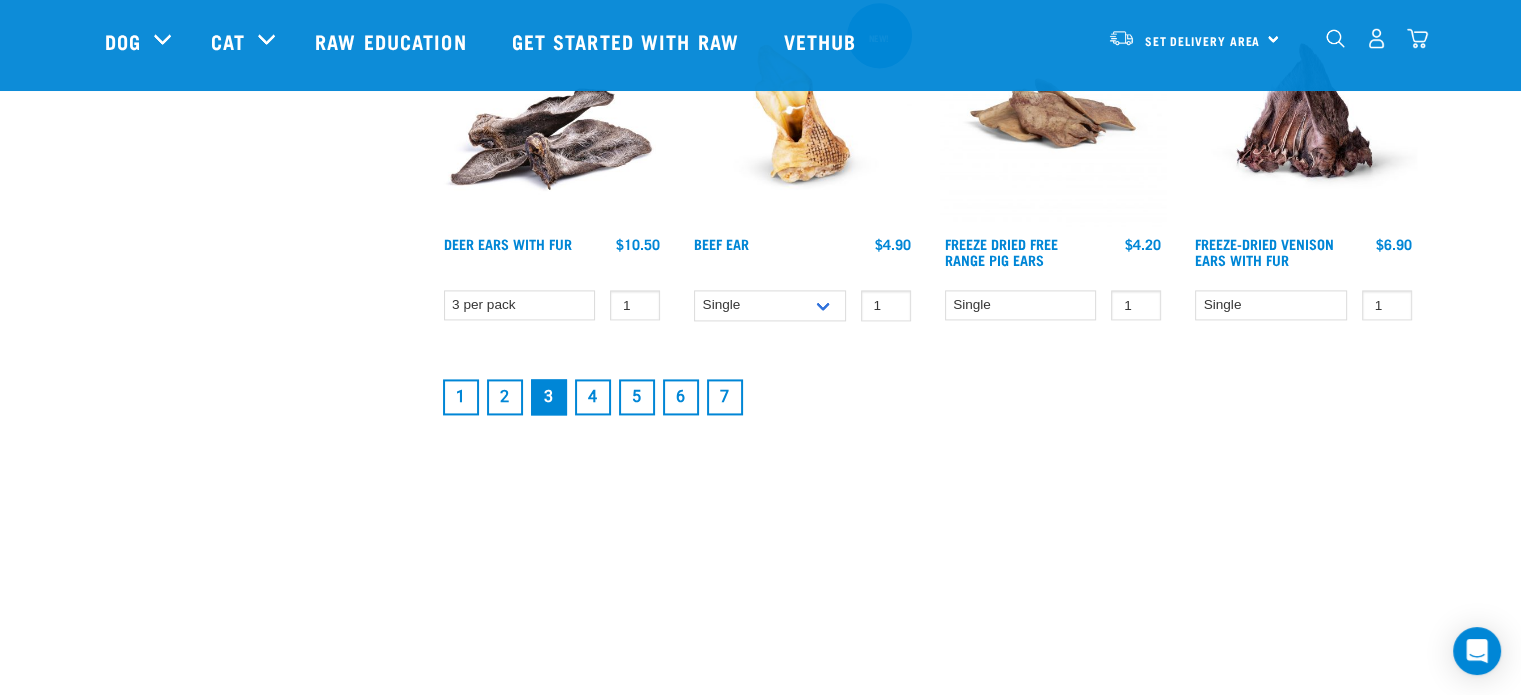 click on "4" at bounding box center [593, 397] 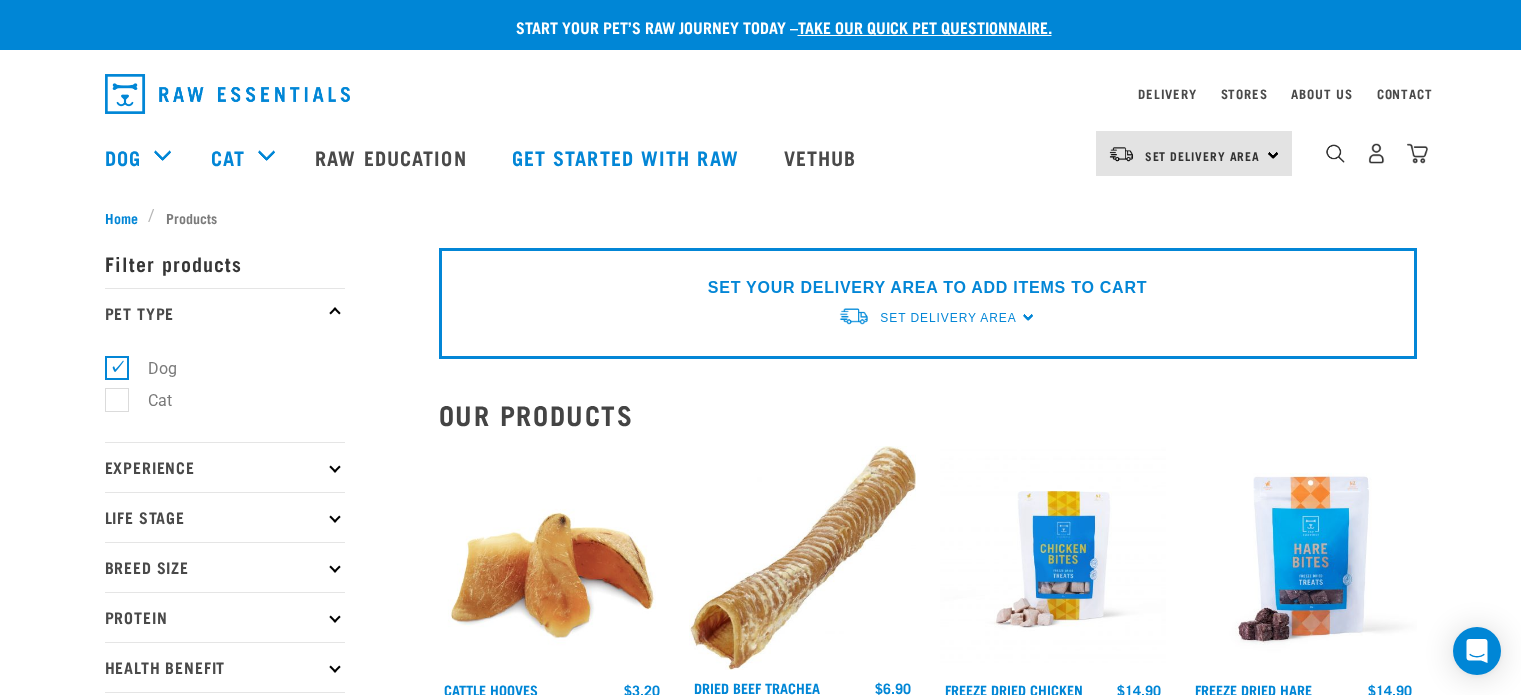 scroll, scrollTop: 0, scrollLeft: 0, axis: both 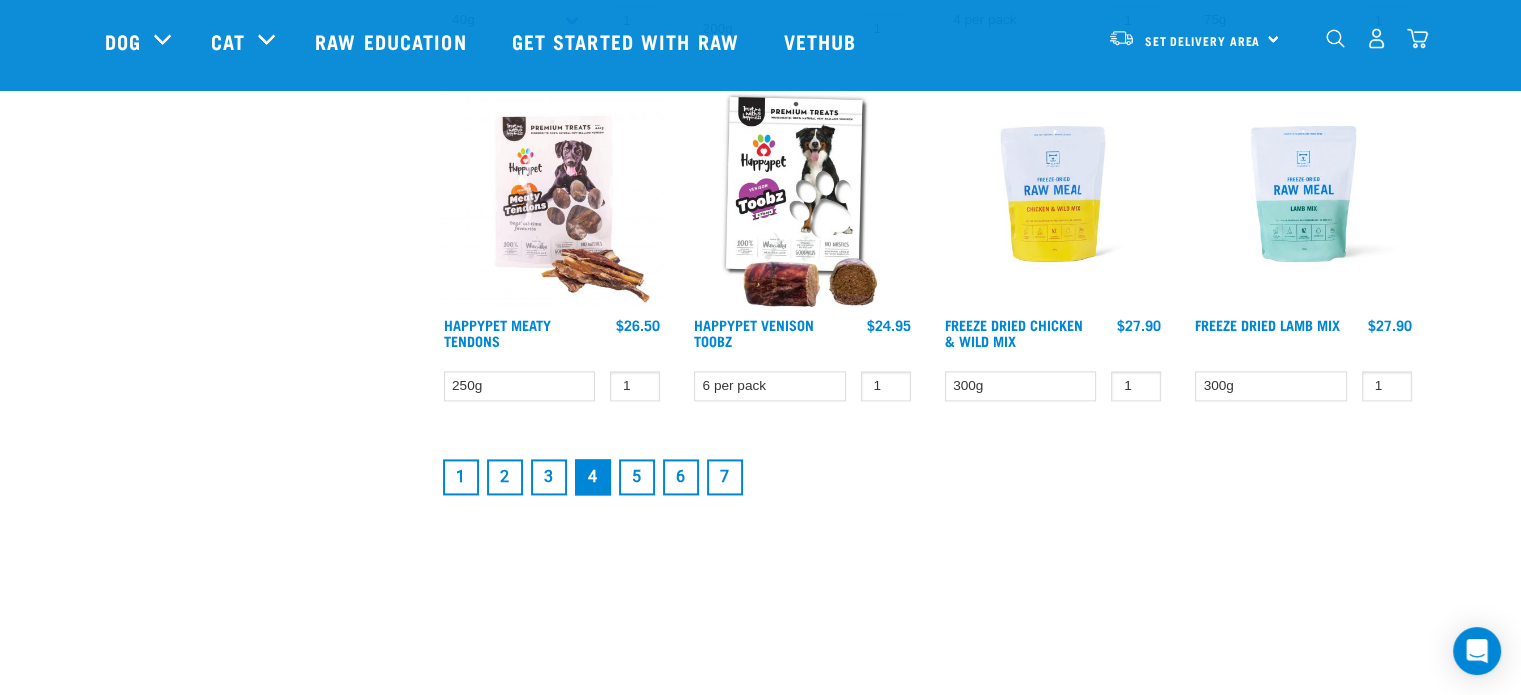 click on "5" at bounding box center (637, 477) 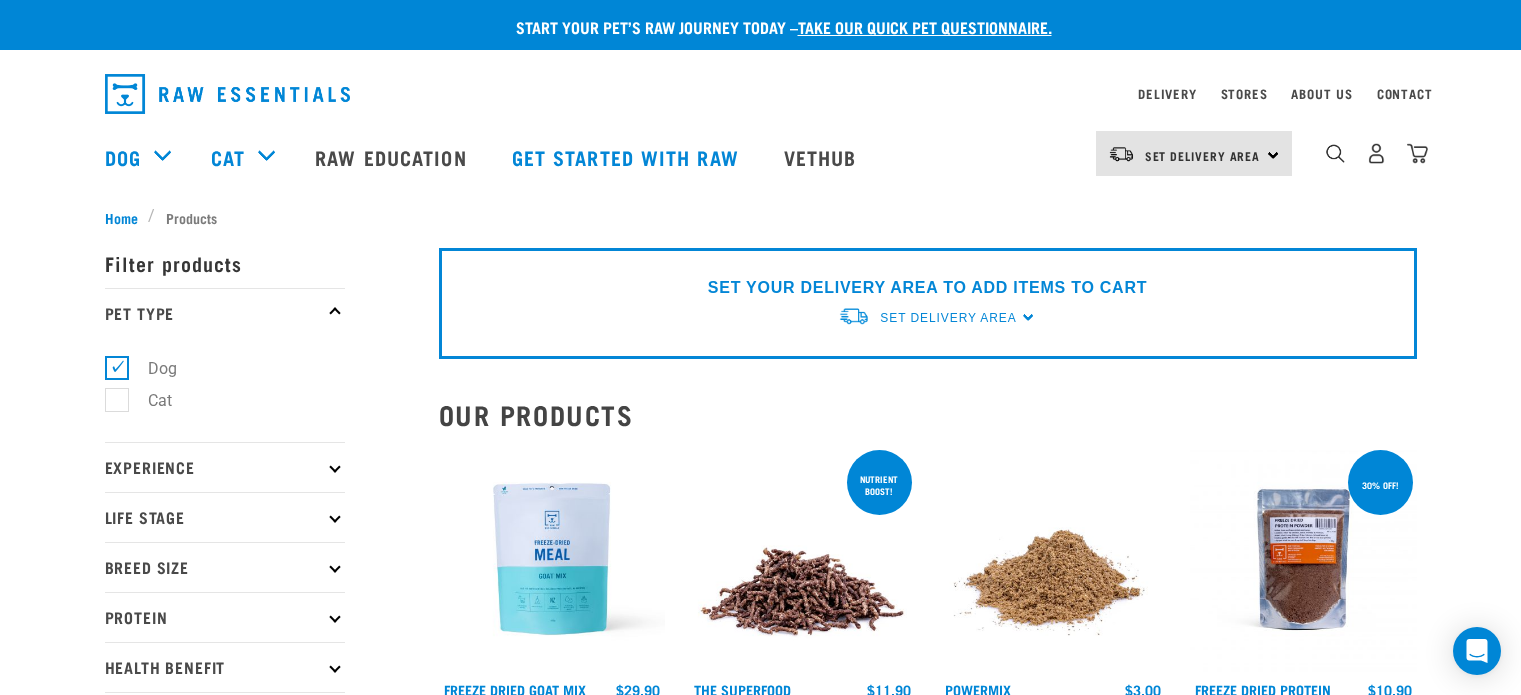 scroll, scrollTop: 0, scrollLeft: 0, axis: both 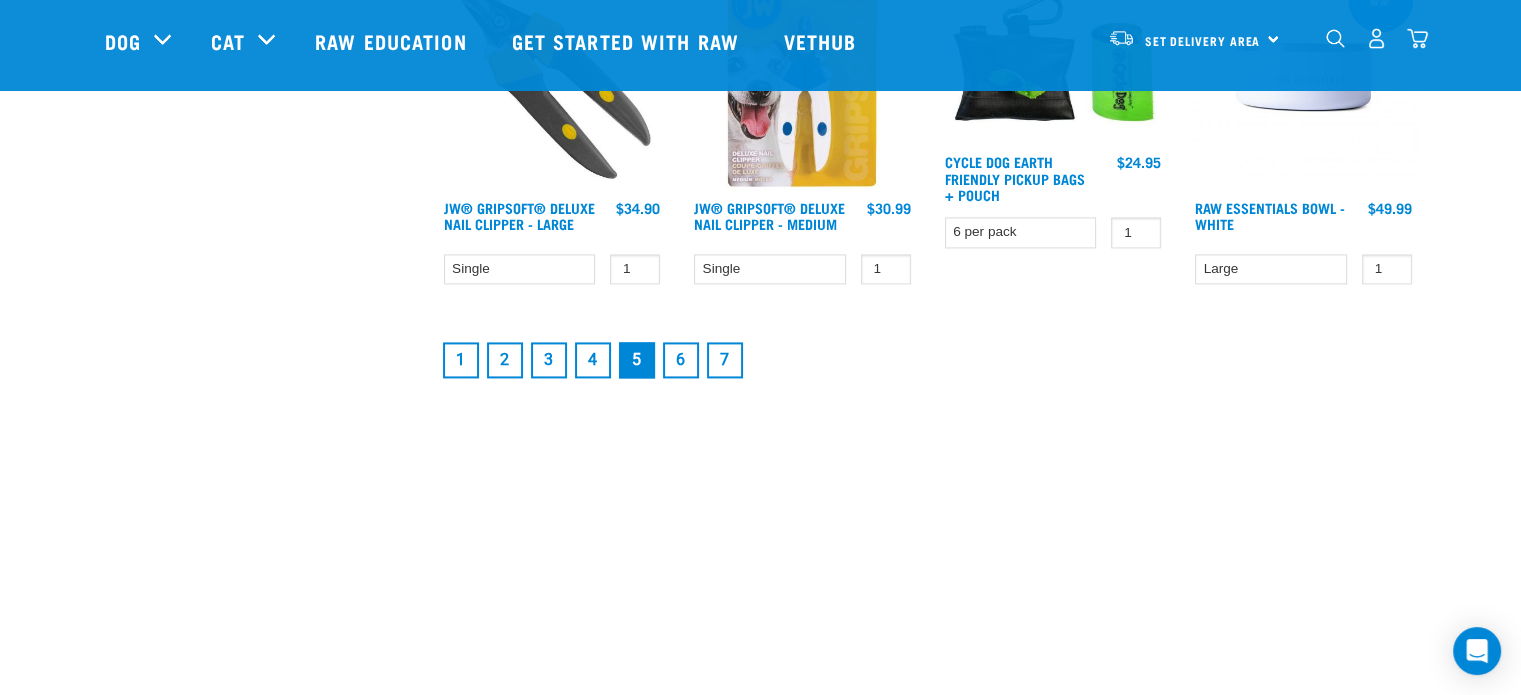 click on "6" at bounding box center [681, 360] 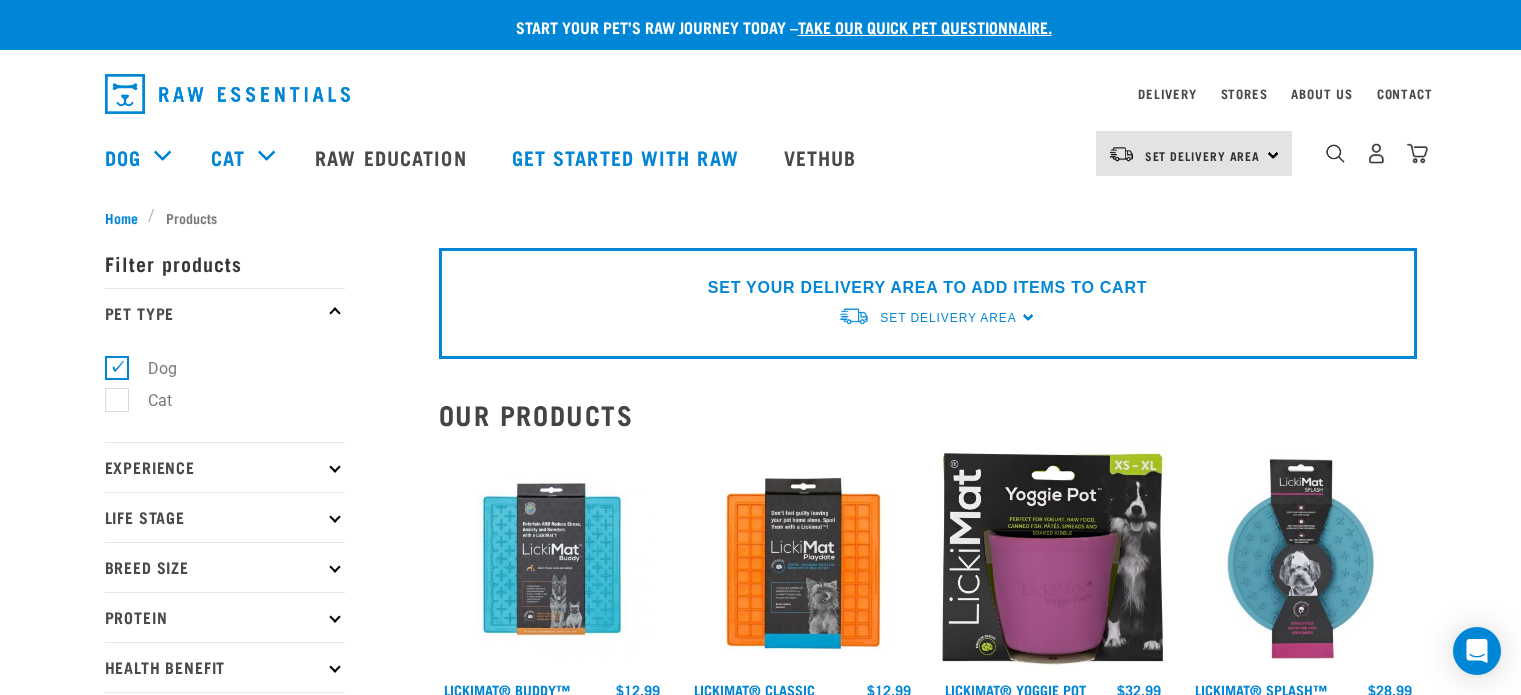 scroll, scrollTop: 0, scrollLeft: 0, axis: both 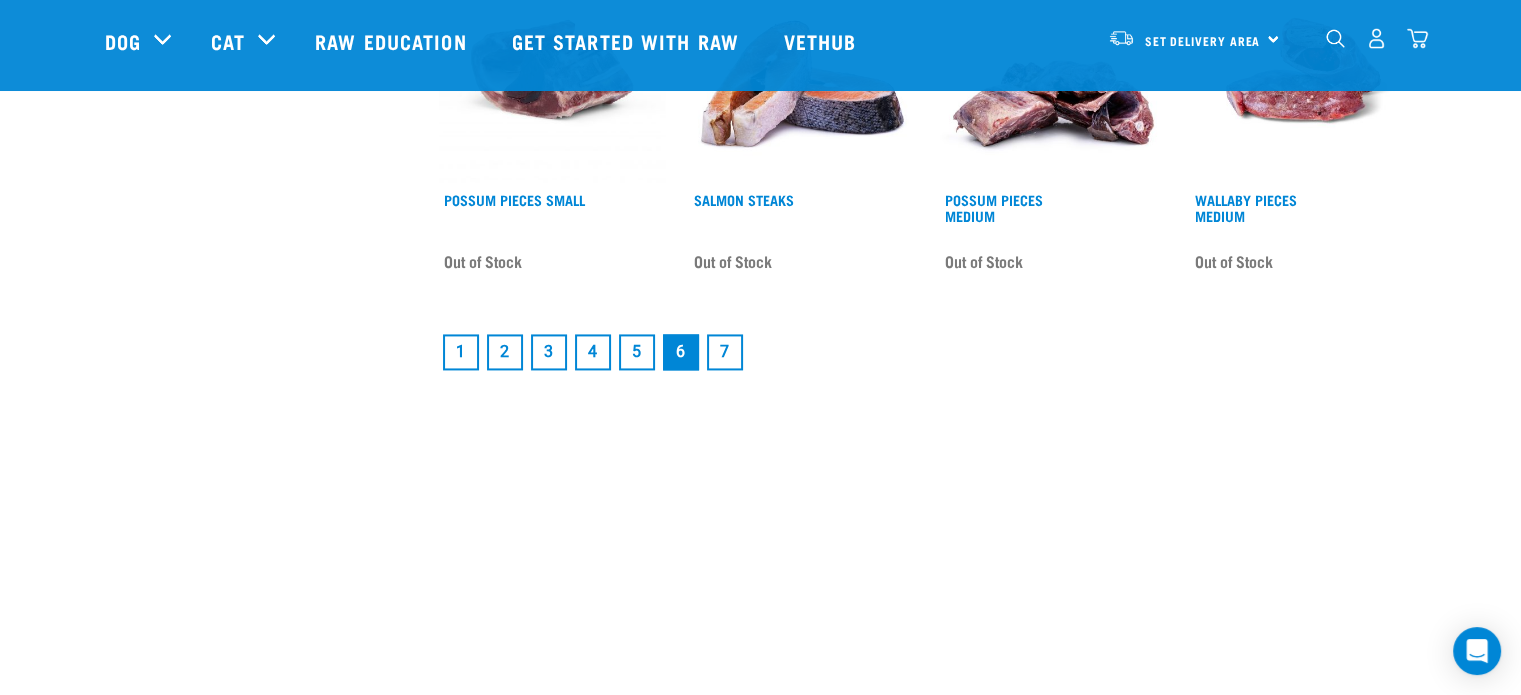 click on "7" at bounding box center (725, 352) 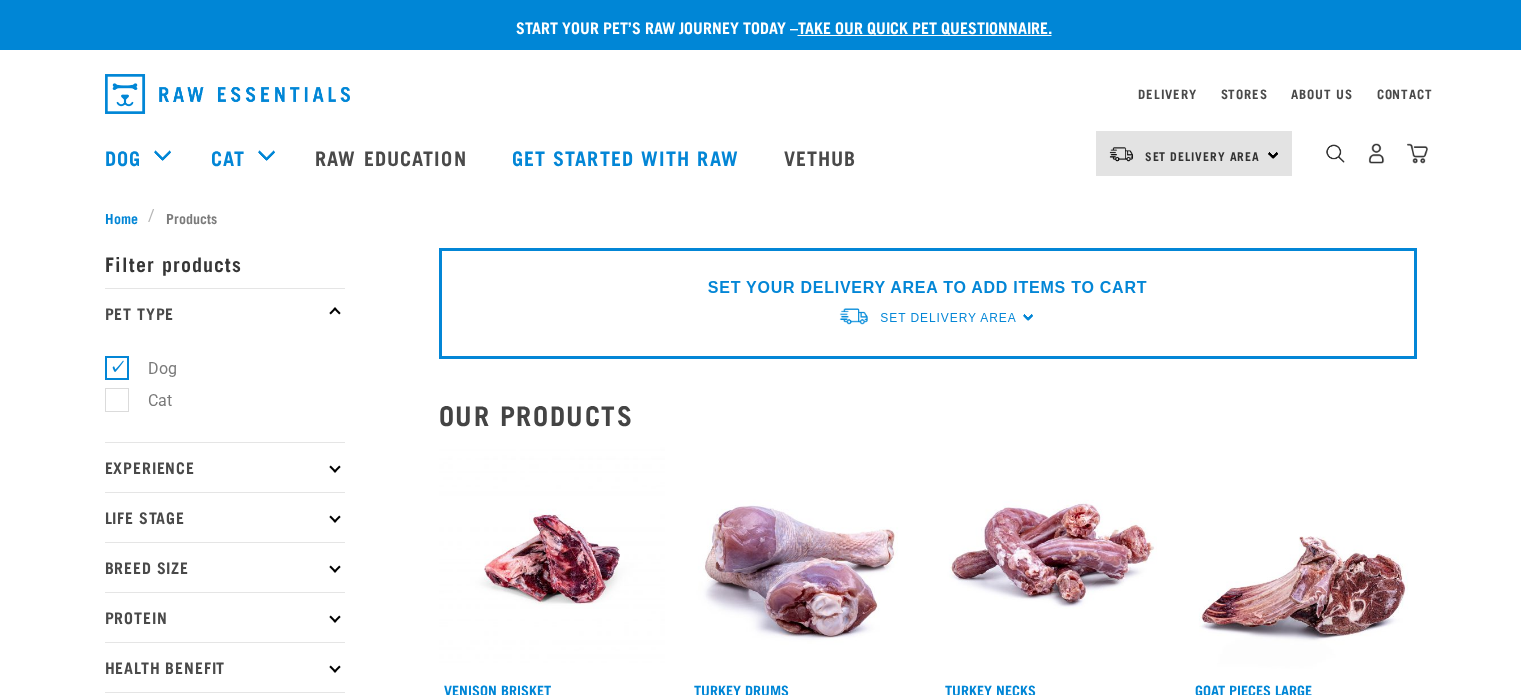 scroll, scrollTop: 0, scrollLeft: 0, axis: both 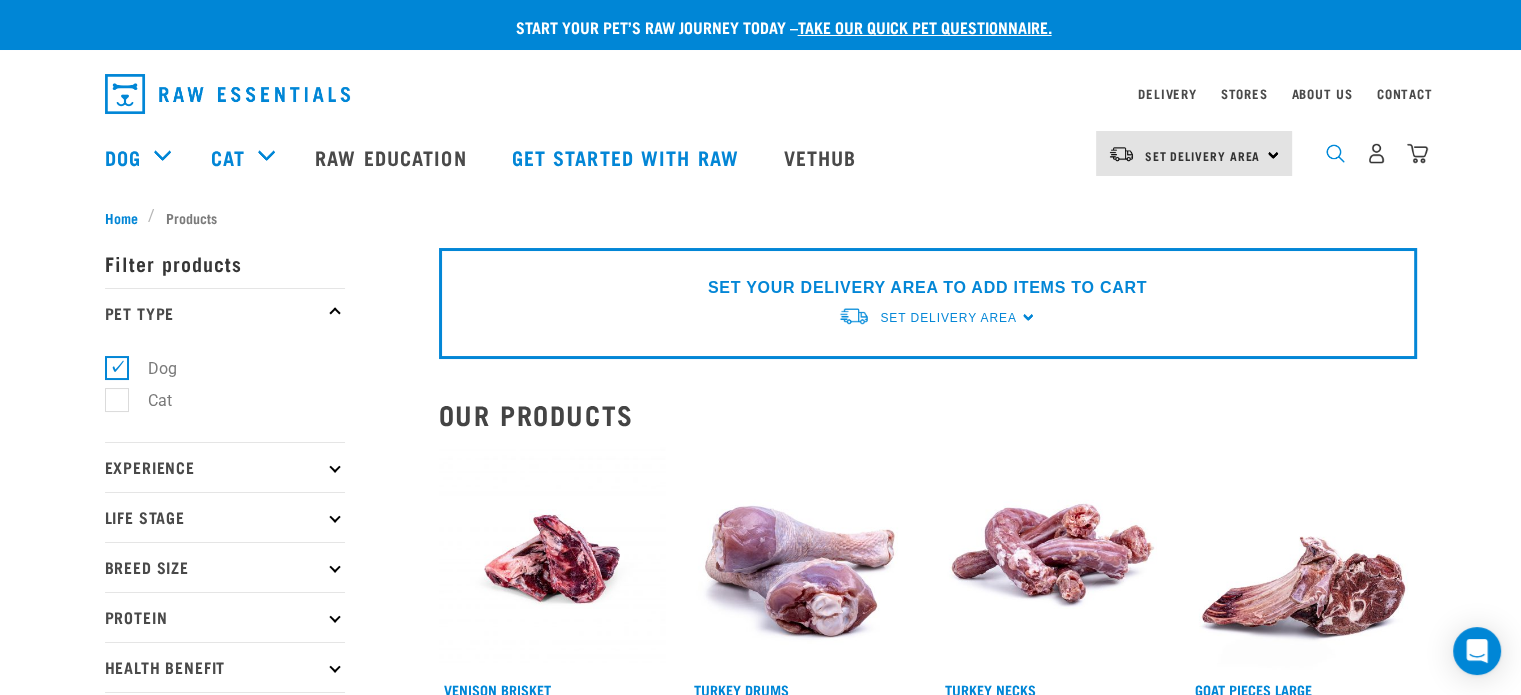 click at bounding box center [1335, 153] 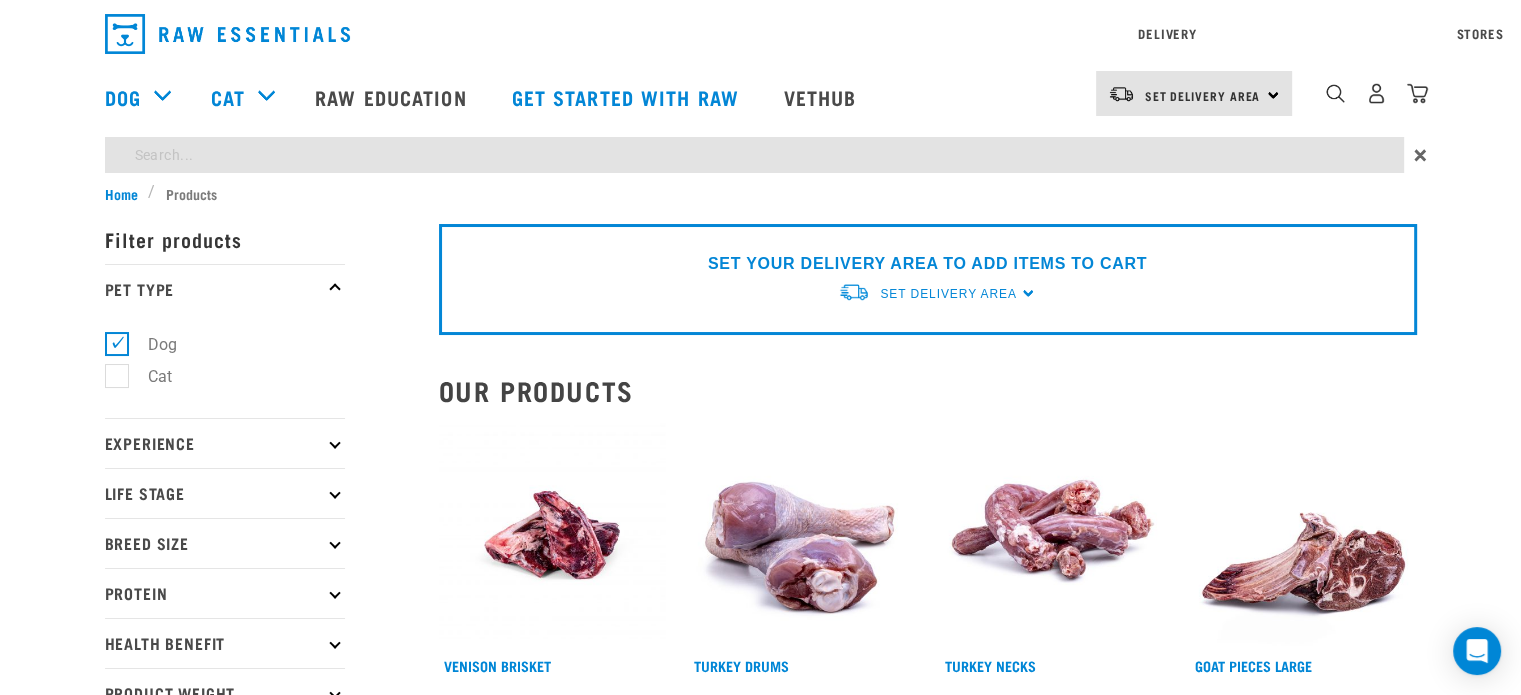 click on "Start your pet’s raw journey today –  take our quick pet questionnaire.
Delivery
Stores
About Us
Contact" at bounding box center [760, 1490] 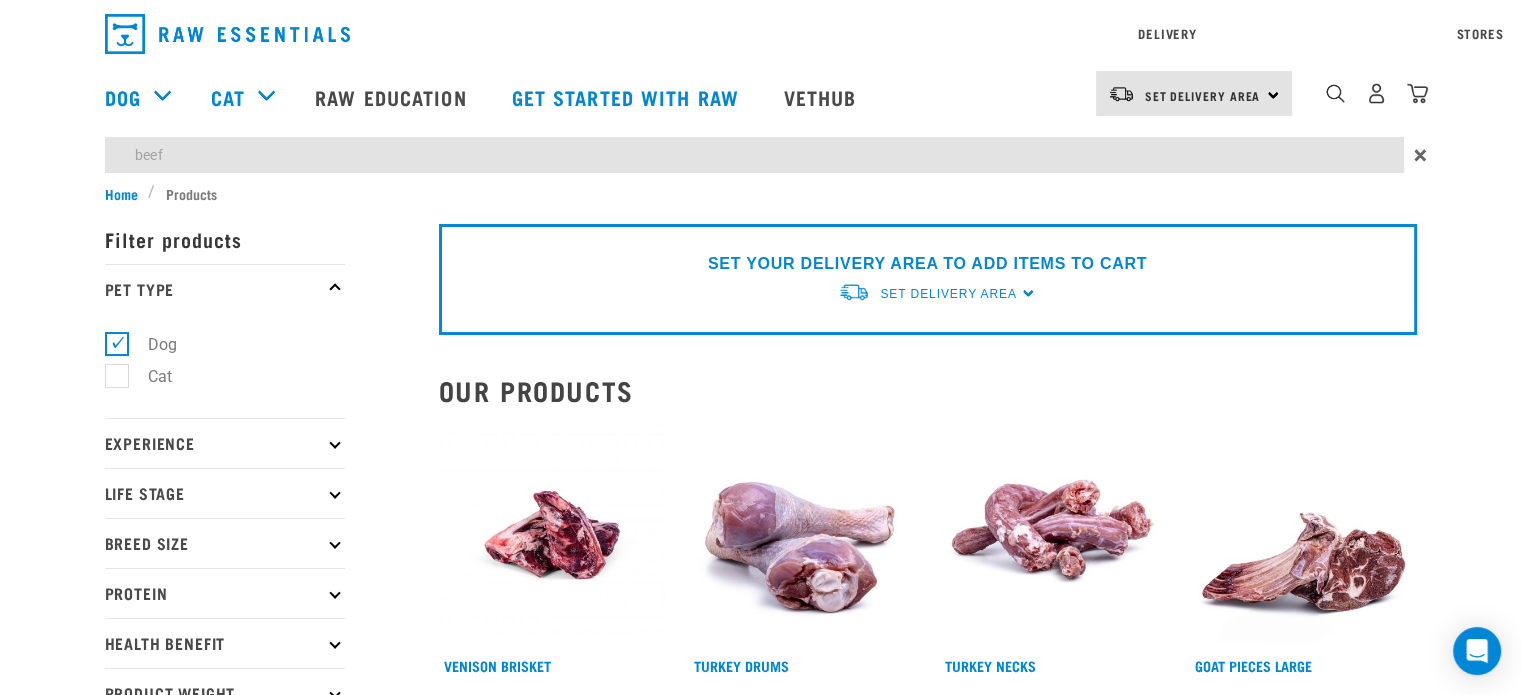 type on "beef" 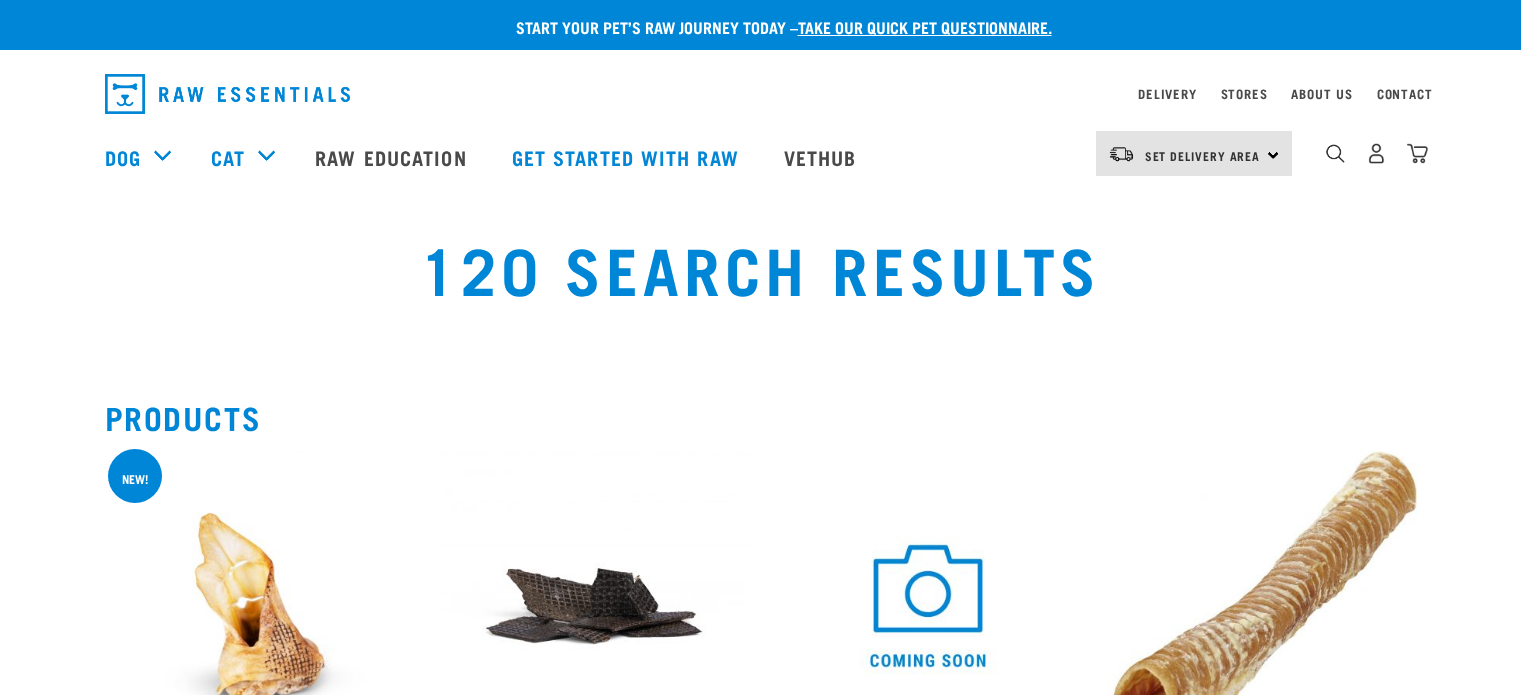 scroll, scrollTop: 0, scrollLeft: 0, axis: both 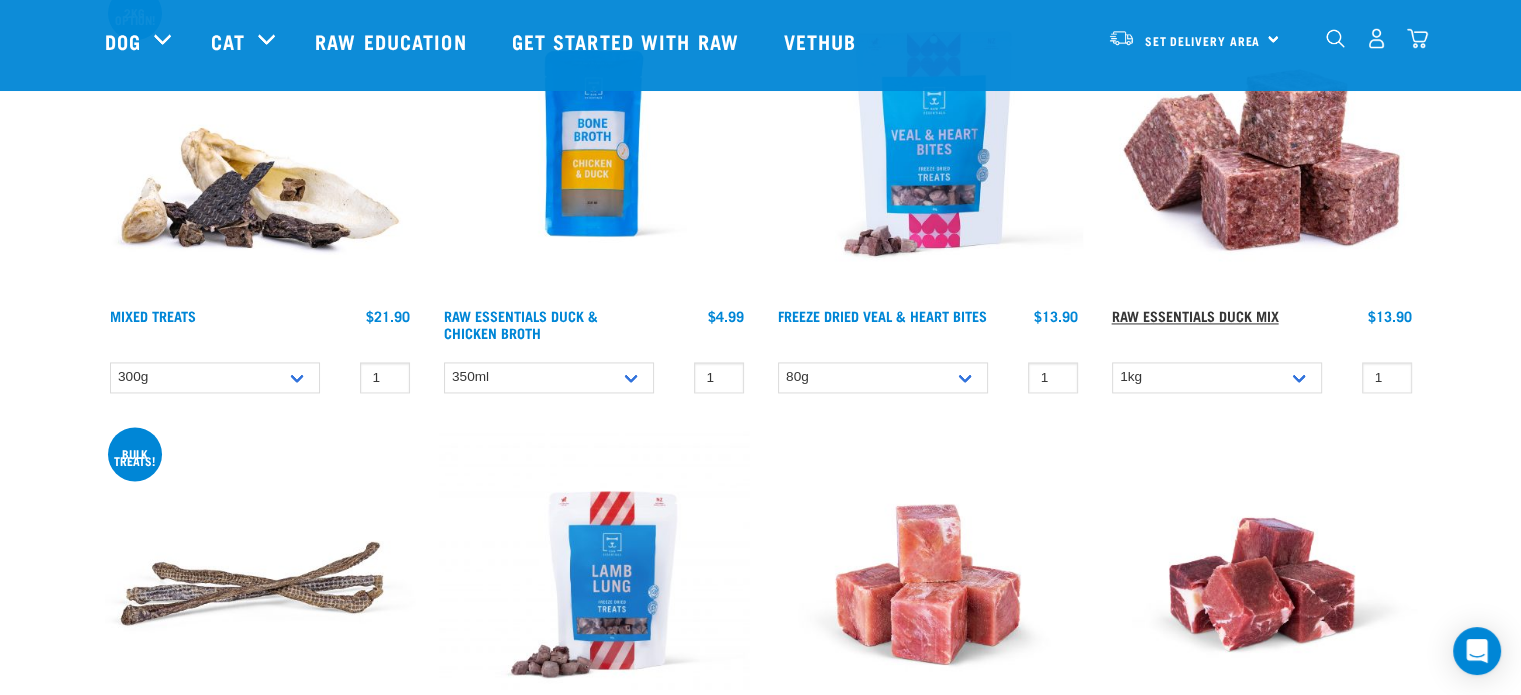 click on "Raw Essentials Duck Mix" at bounding box center (1195, 315) 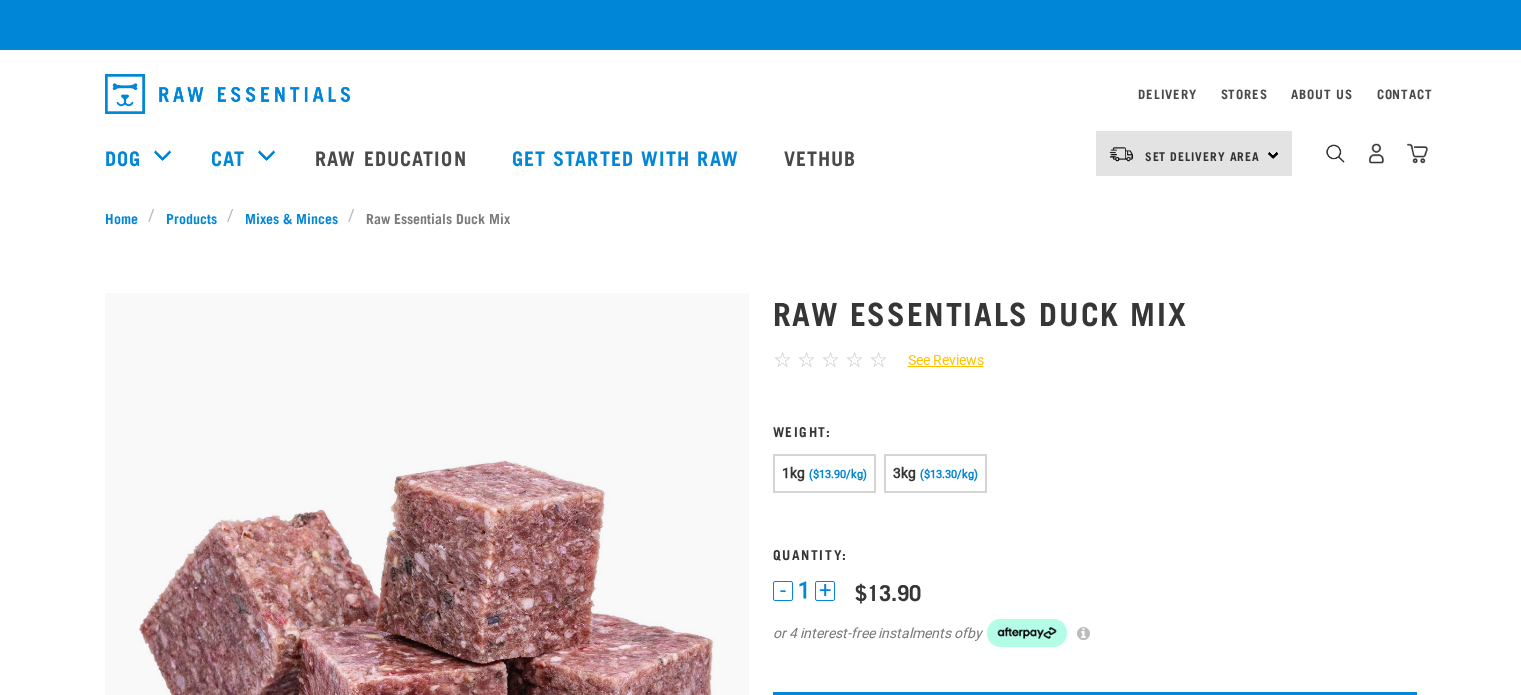 scroll, scrollTop: 0, scrollLeft: 0, axis: both 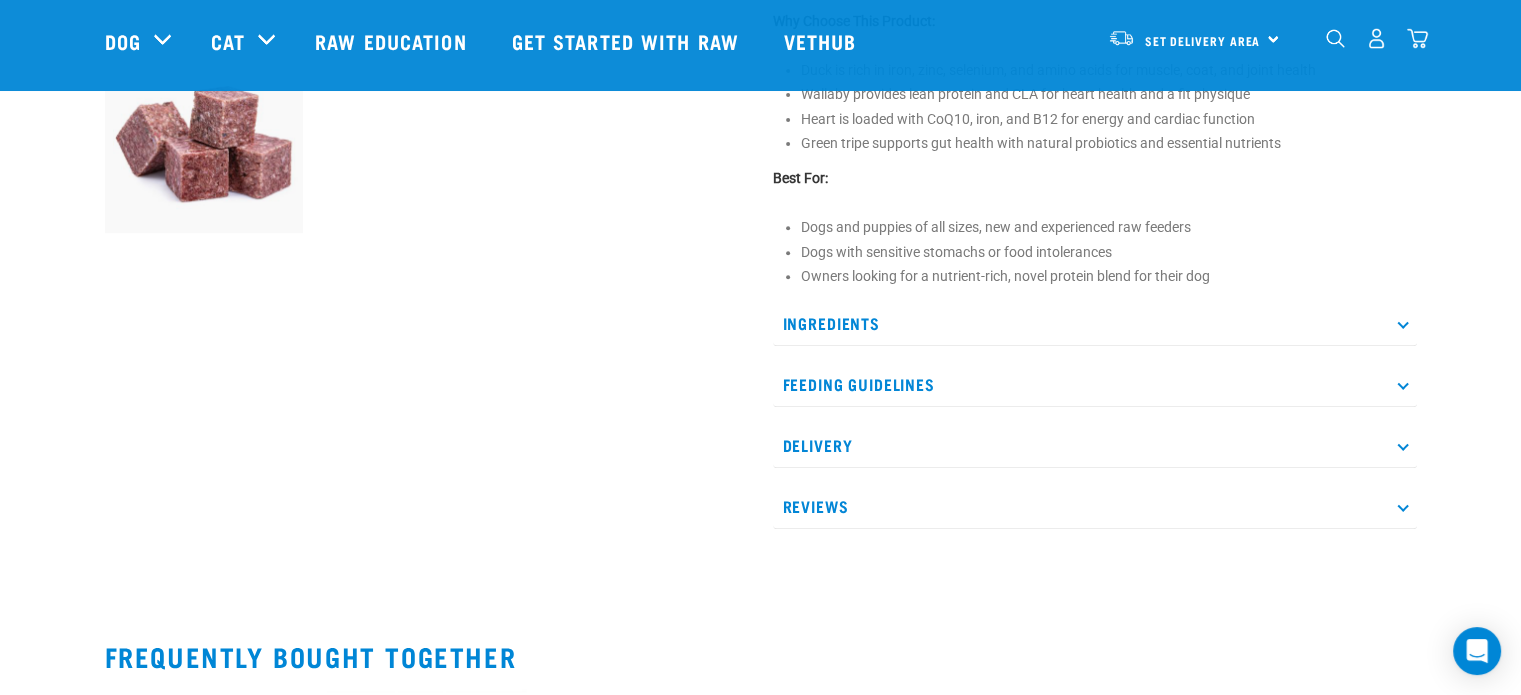 click on "Ingredients" at bounding box center [1095, 323] 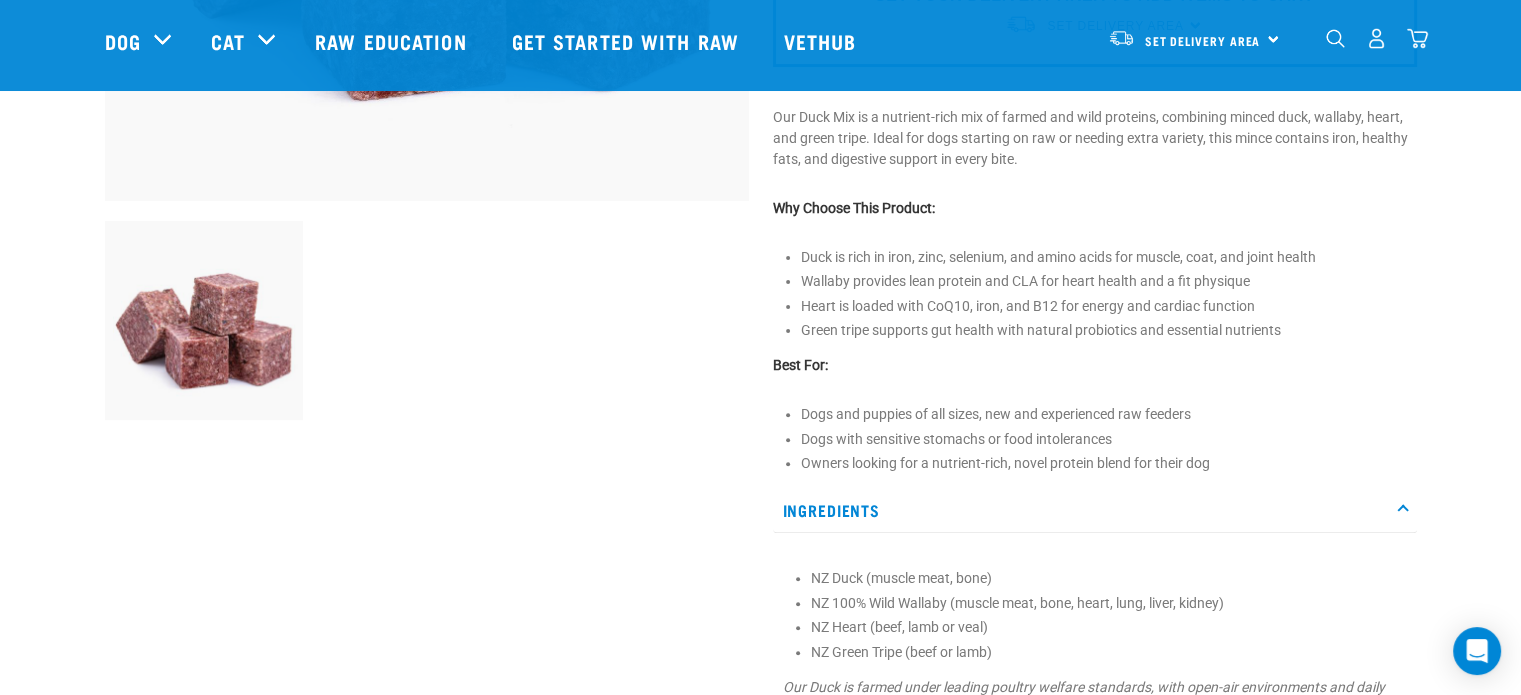 scroll, scrollTop: 582, scrollLeft: 0, axis: vertical 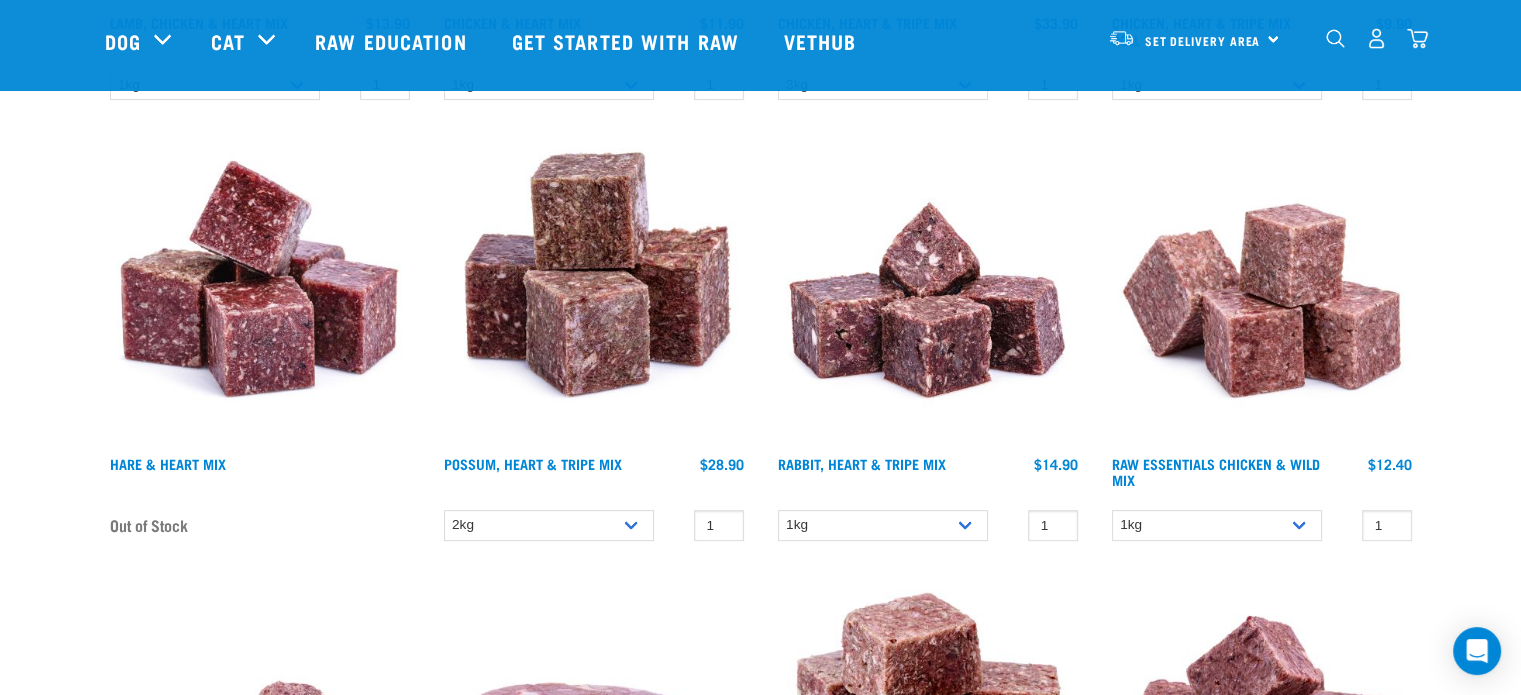 click at bounding box center [1262, 291] 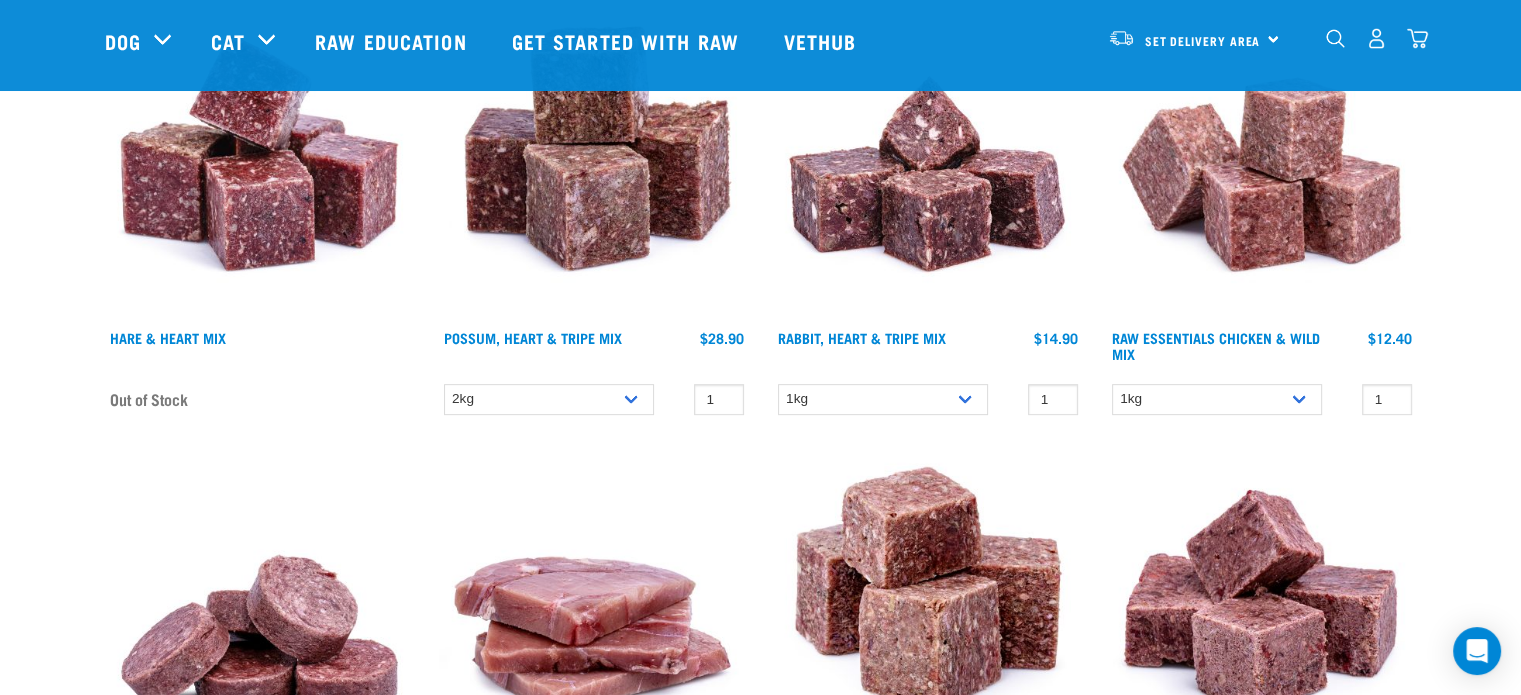 scroll, scrollTop: 8358, scrollLeft: 0, axis: vertical 